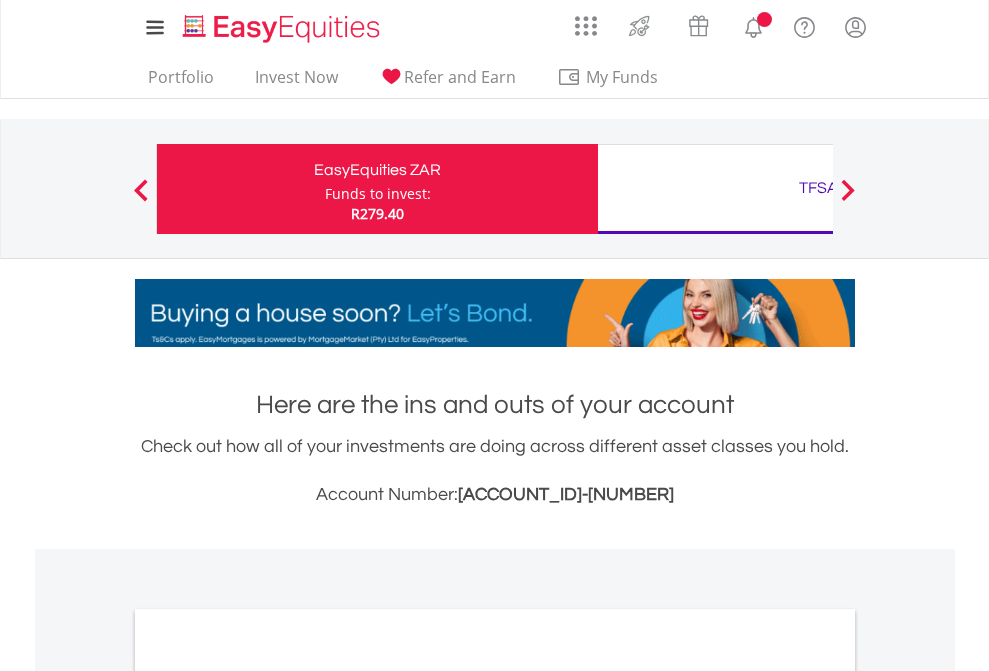 scroll, scrollTop: 0, scrollLeft: 0, axis: both 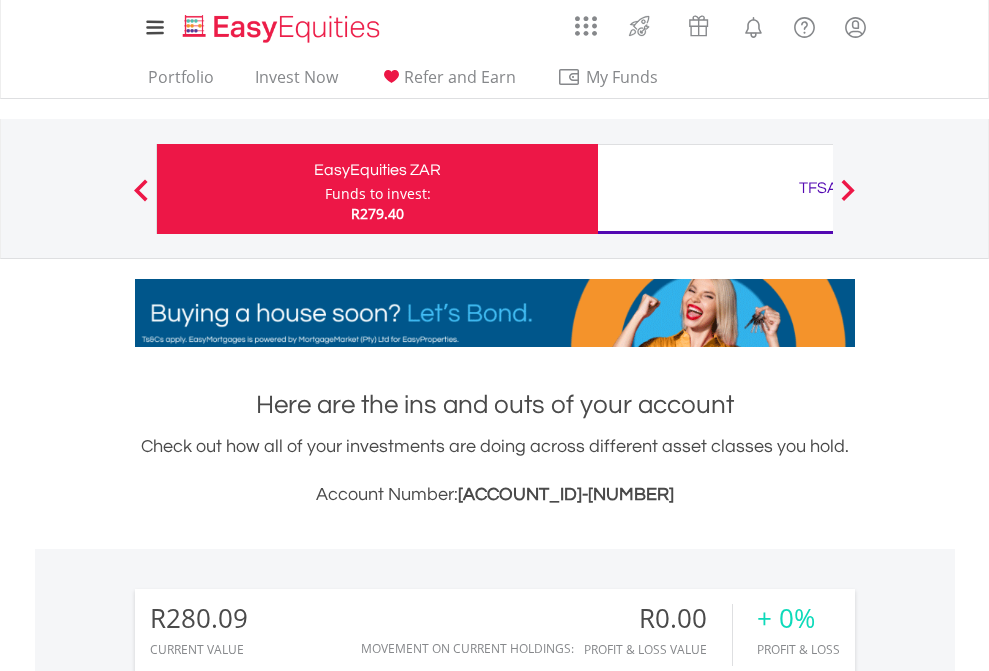 click on "Funds to invest:" at bounding box center [378, 194] 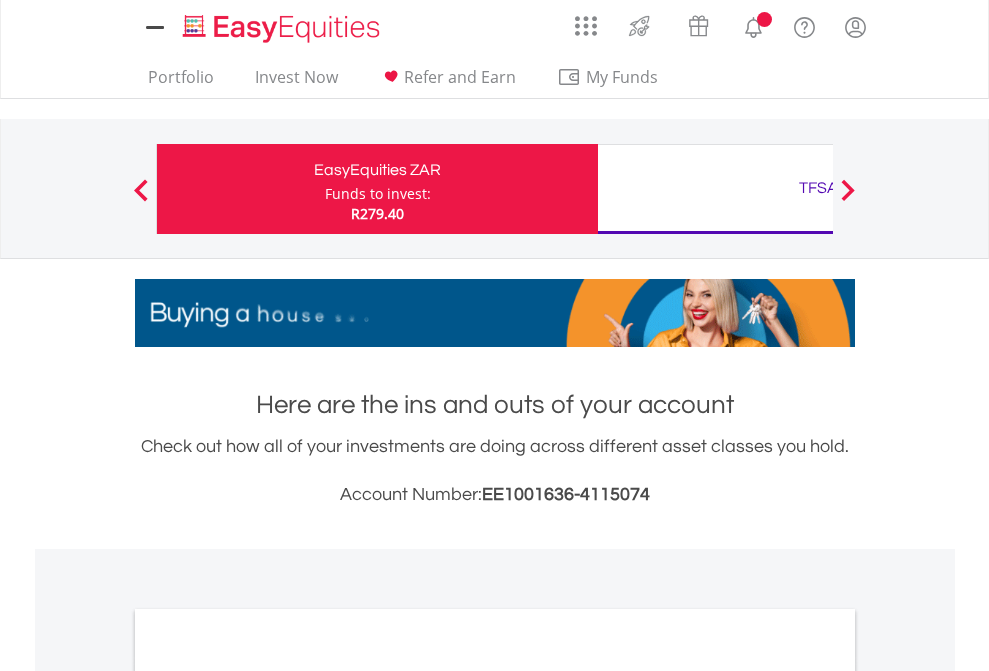 scroll, scrollTop: 0, scrollLeft: 0, axis: both 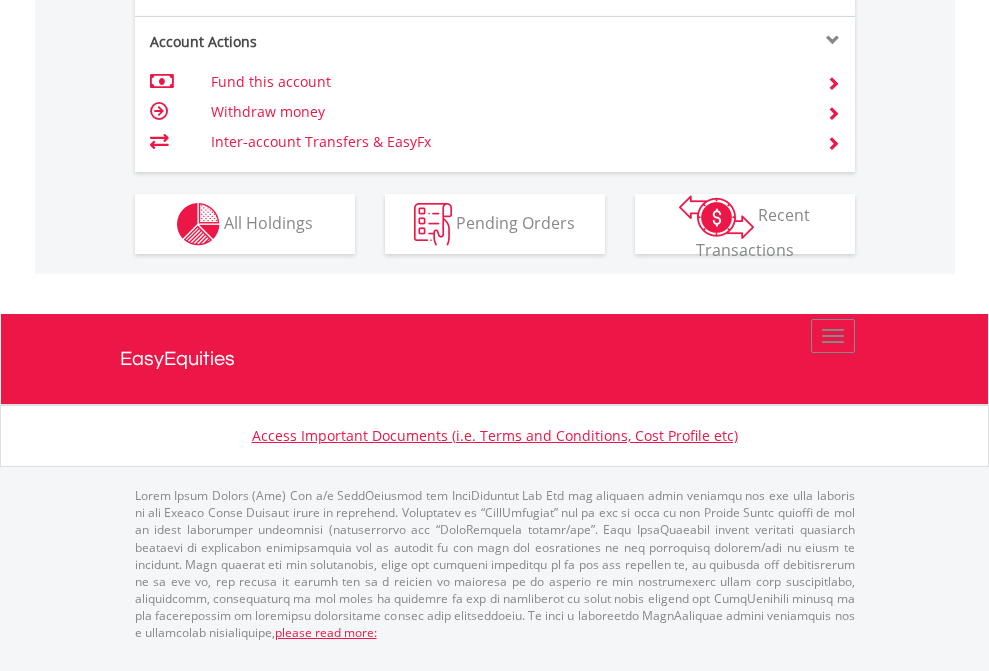 click on "Investment types" at bounding box center [706, -337] 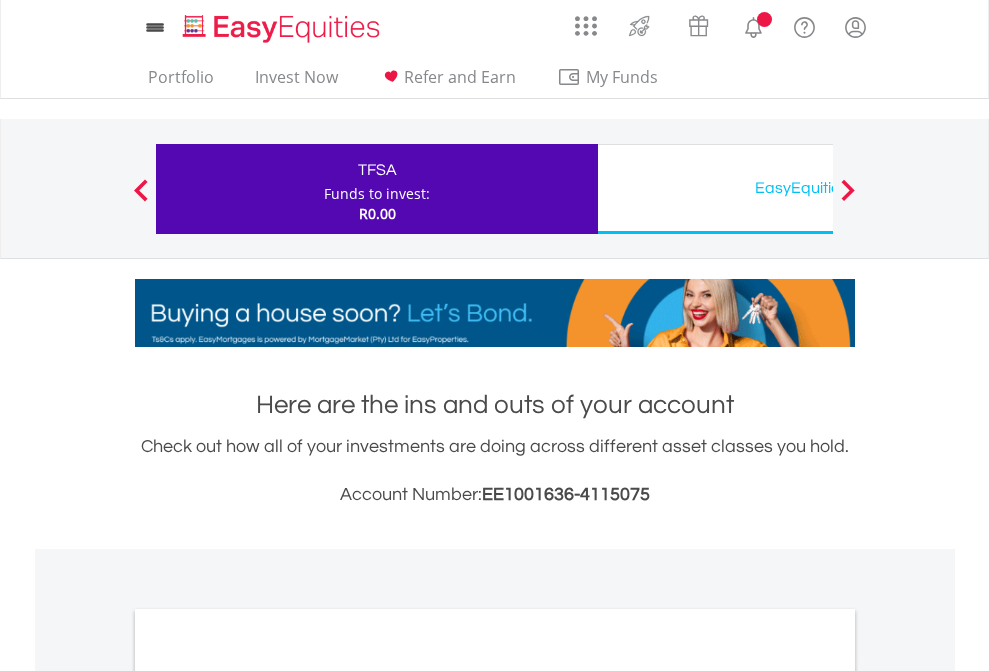 scroll, scrollTop: 0, scrollLeft: 0, axis: both 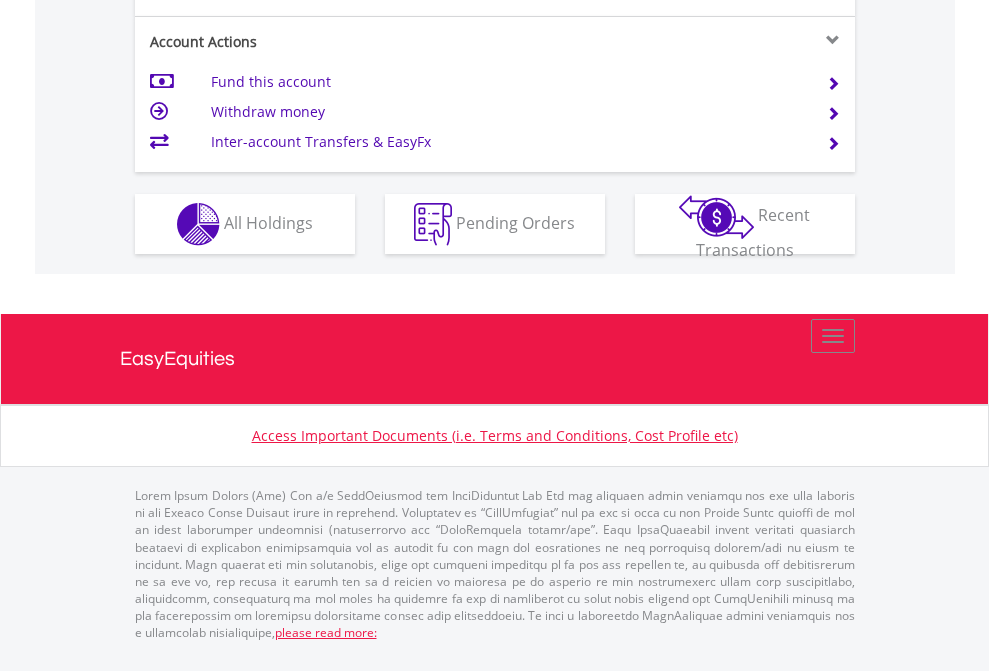 click on "Investment types" at bounding box center (706, -337) 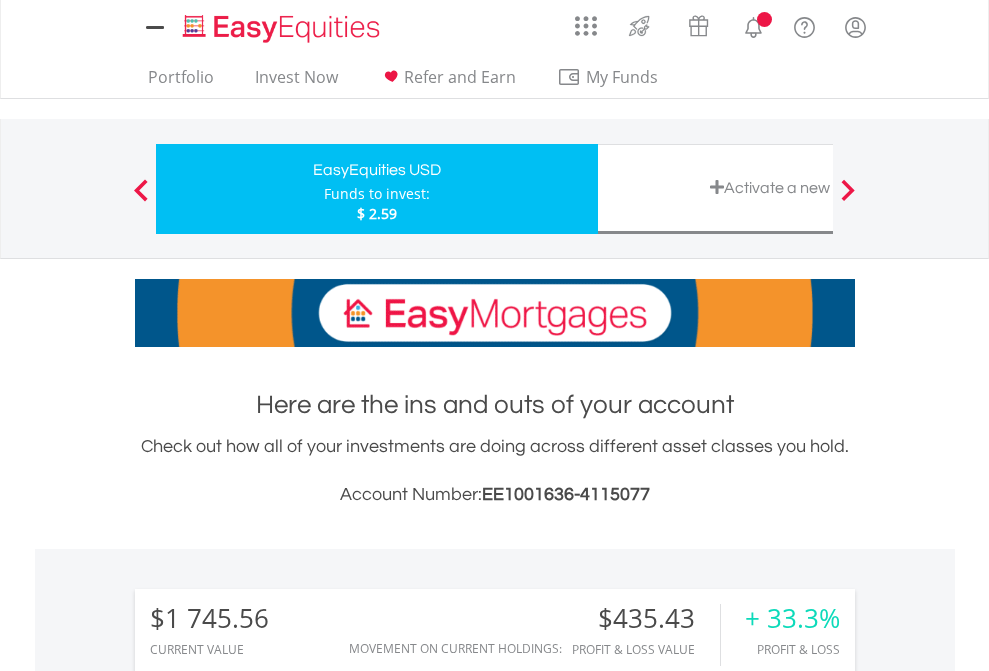 scroll, scrollTop: 0, scrollLeft: 0, axis: both 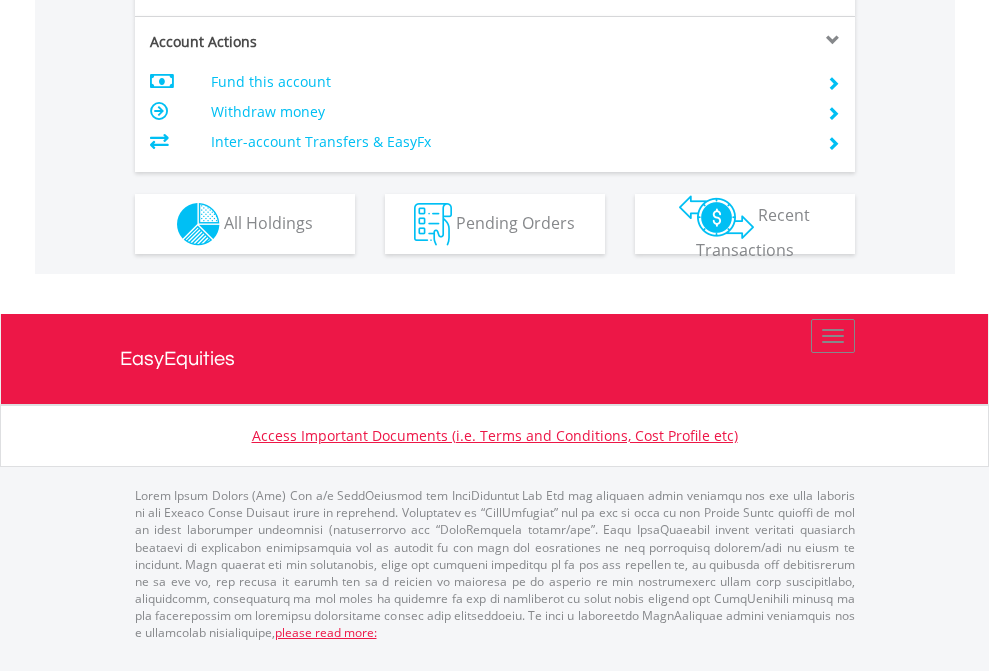 click on "Investment types" at bounding box center [706, -337] 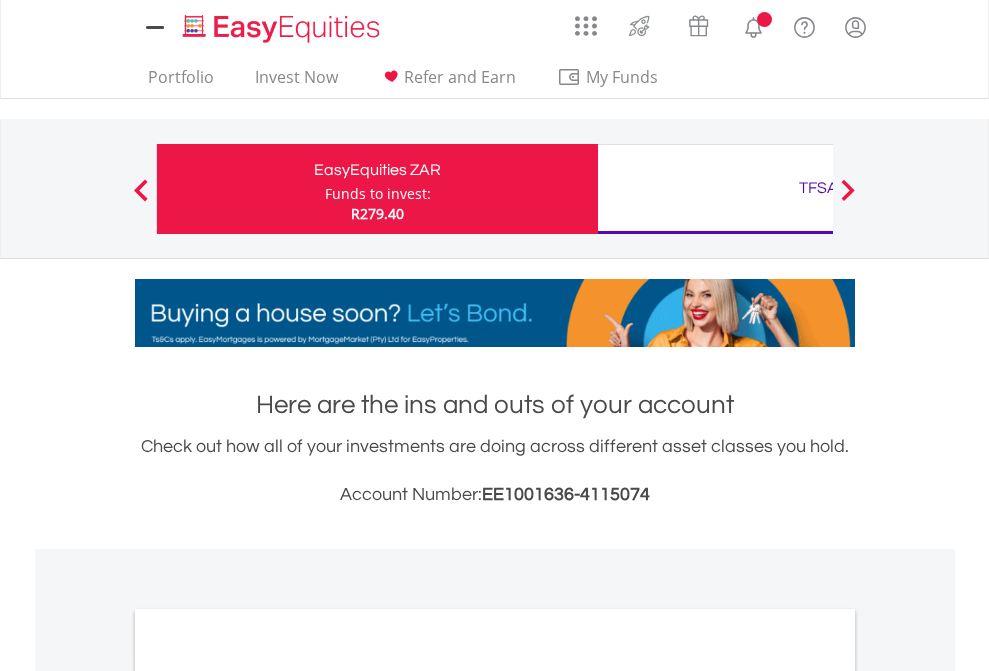 scroll, scrollTop: 0, scrollLeft: 0, axis: both 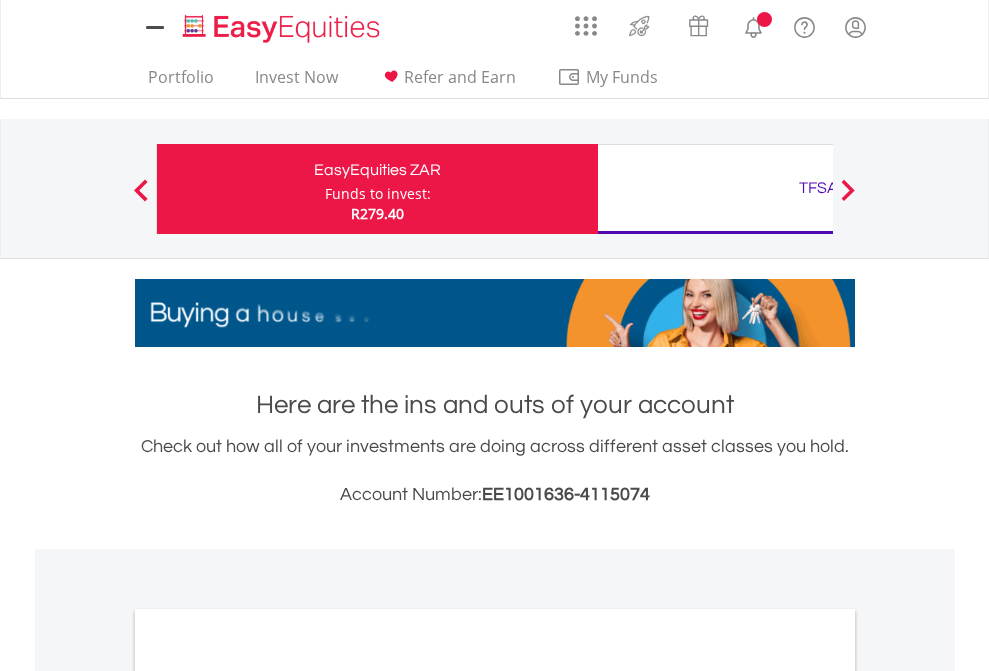 click on "All Holdings" at bounding box center (268, 1096) 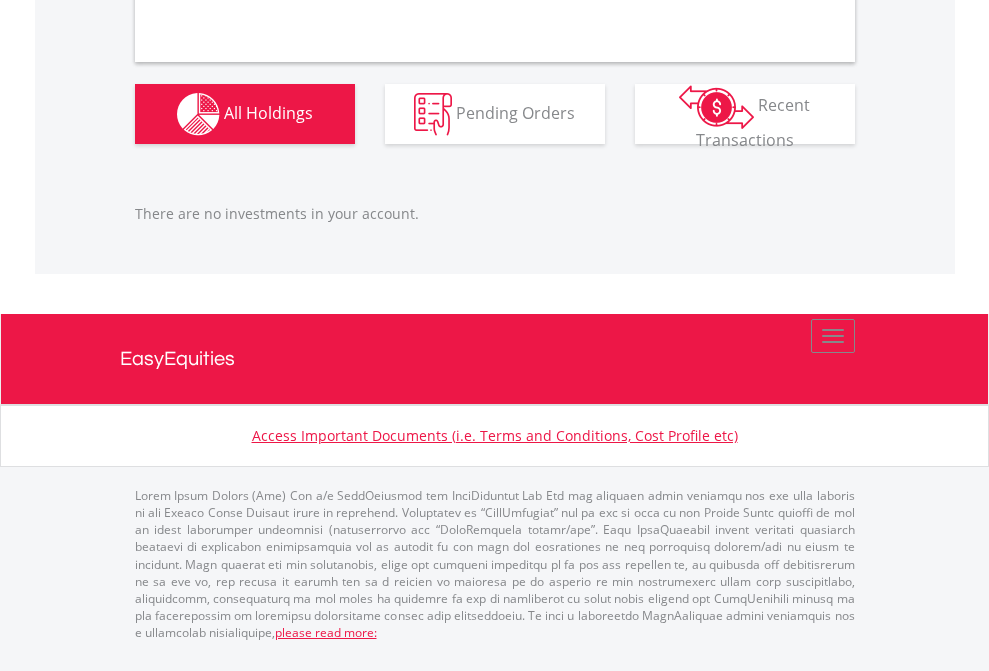 scroll, scrollTop: 2027, scrollLeft: 0, axis: vertical 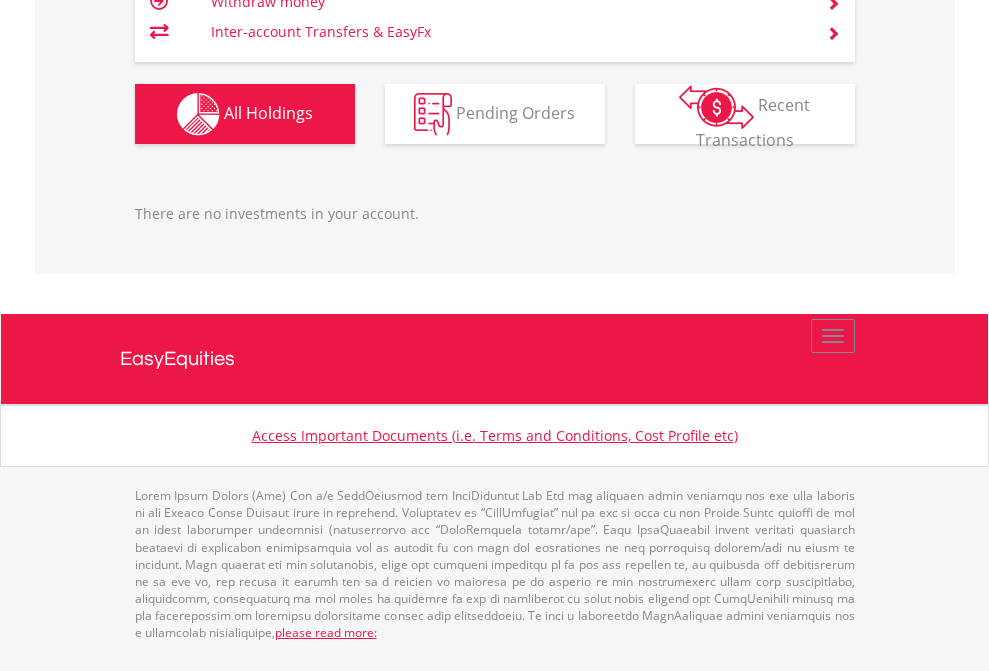 click on "TFSA" at bounding box center [818, -1206] 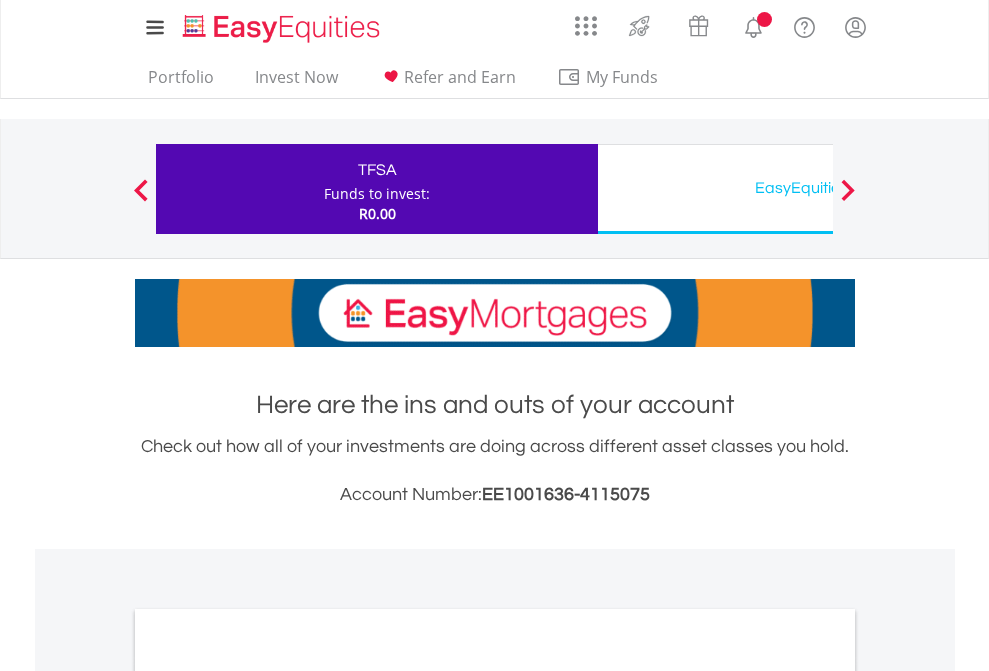 scroll, scrollTop: 0, scrollLeft: 0, axis: both 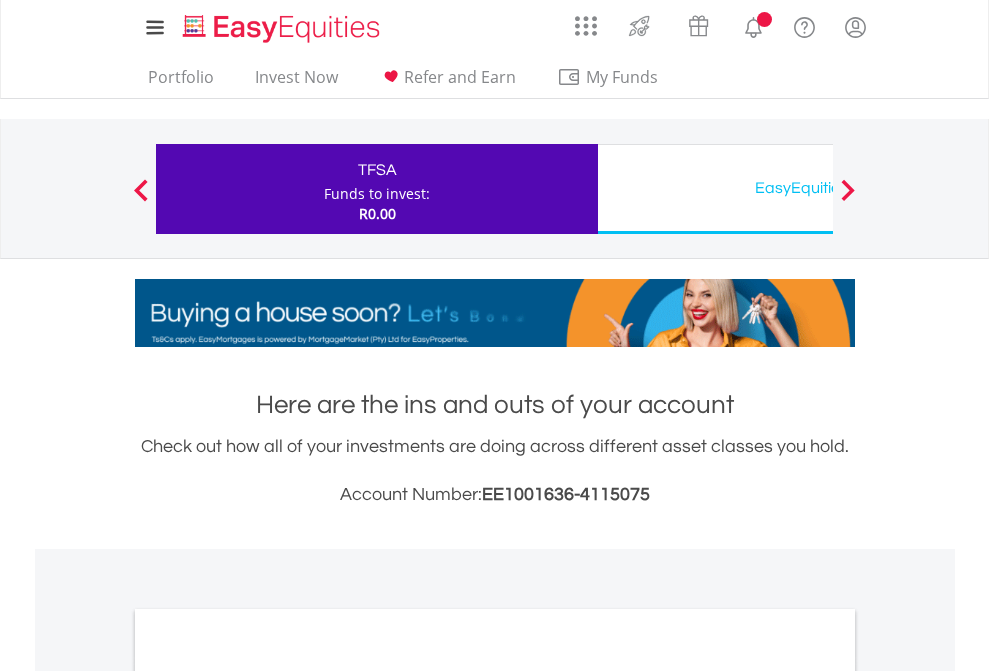 click on "All Holdings" at bounding box center [268, 1096] 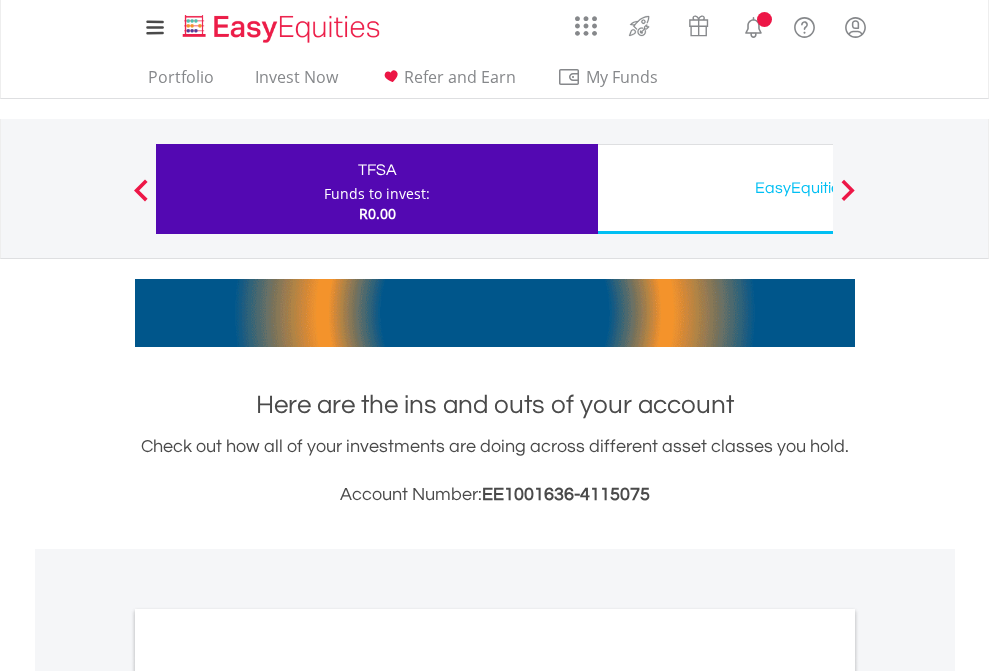 scroll, scrollTop: 1202, scrollLeft: 0, axis: vertical 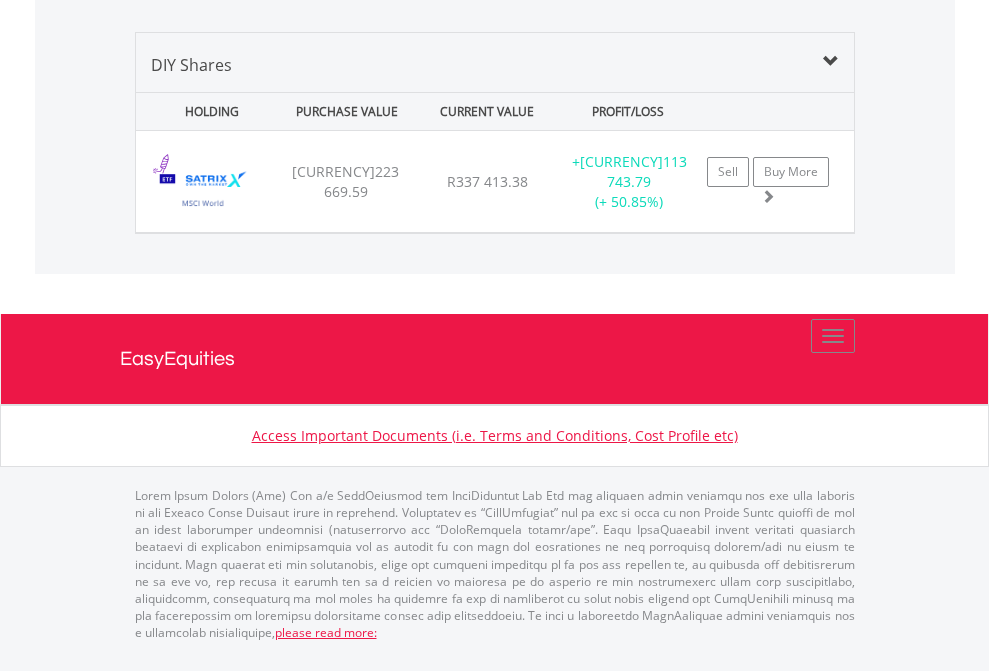 click on "EasyEquities USD" at bounding box center (818, -1400) 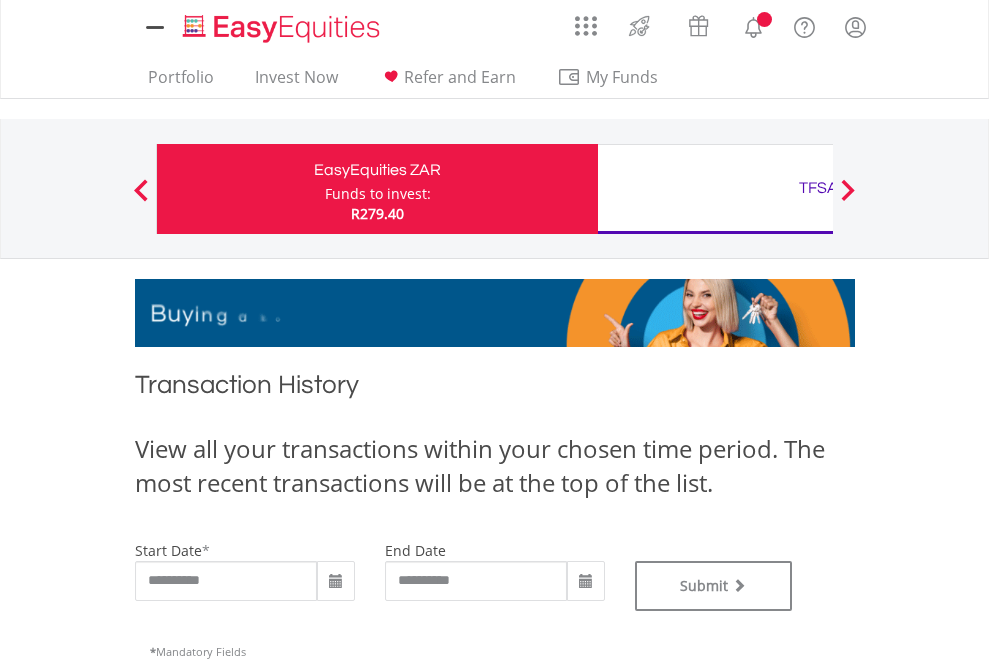scroll, scrollTop: 811, scrollLeft: 0, axis: vertical 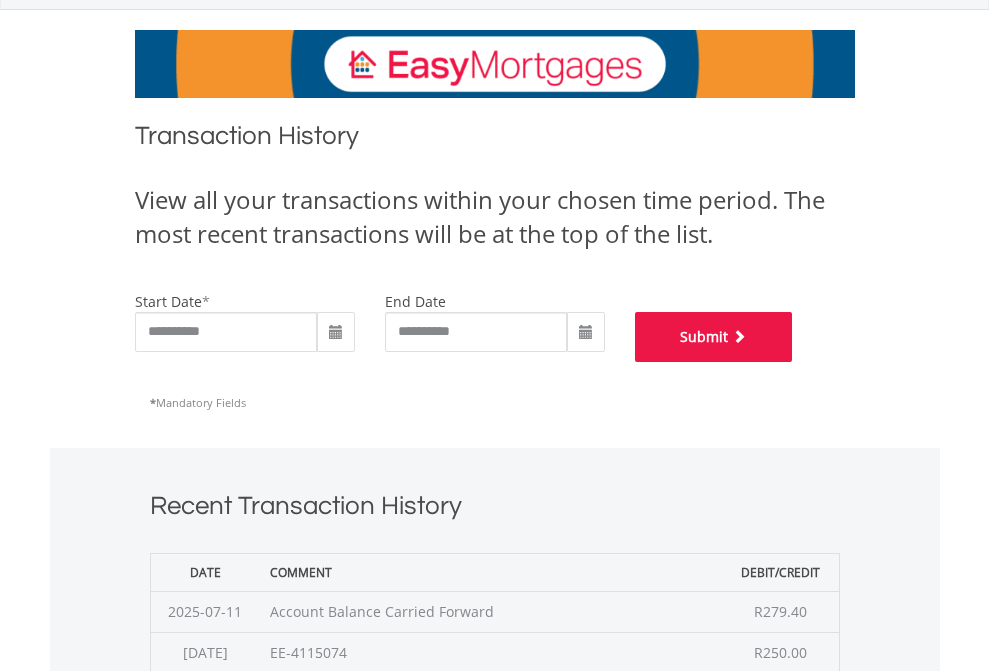 click on "Submit" at bounding box center (714, 337) 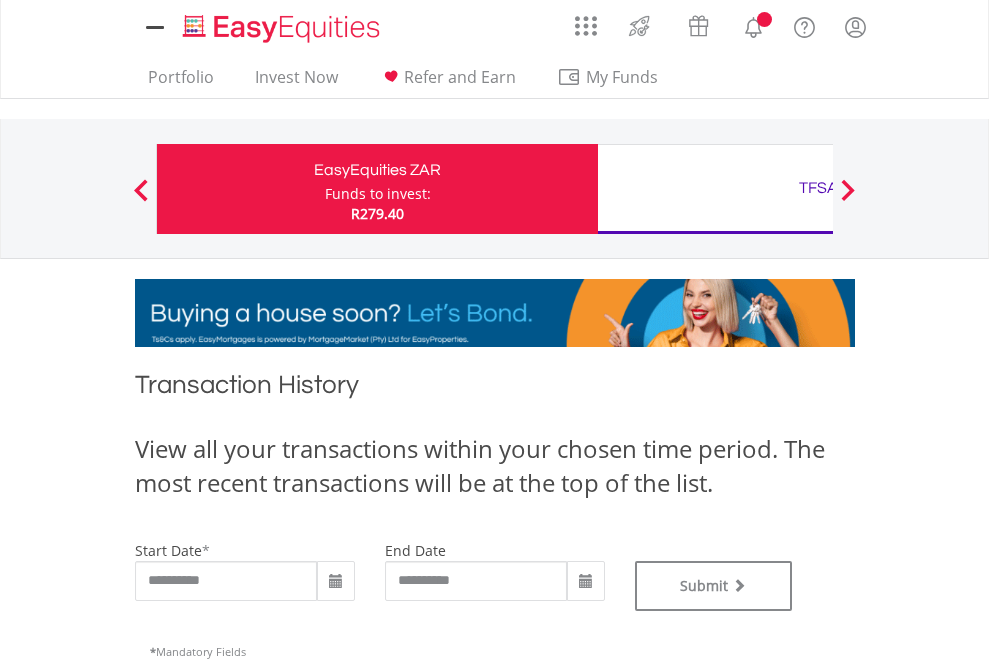 scroll, scrollTop: 0, scrollLeft: 0, axis: both 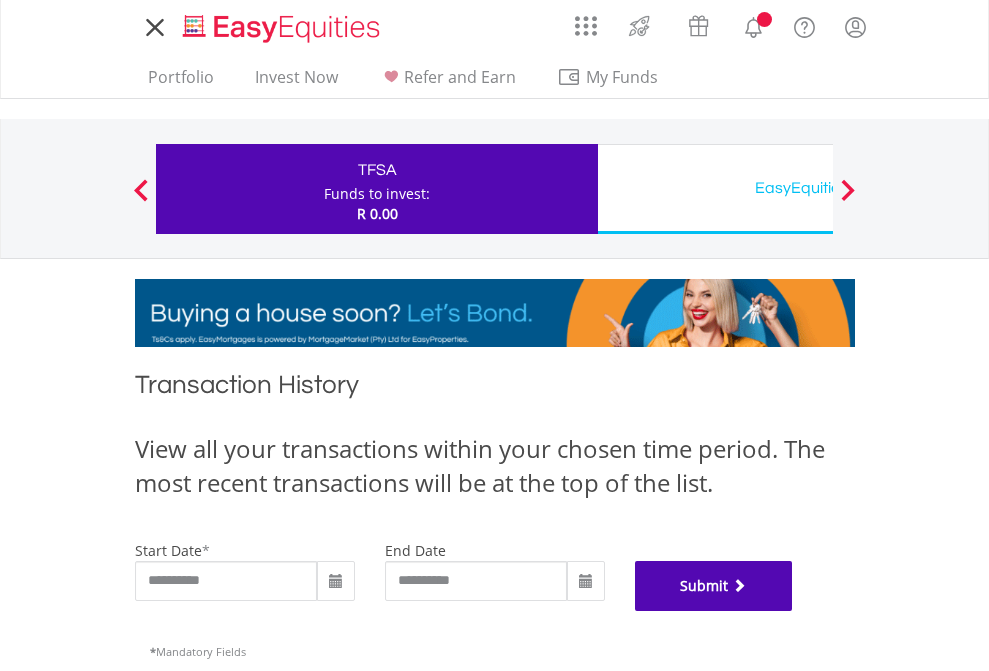 click on "Submit" at bounding box center (714, 586) 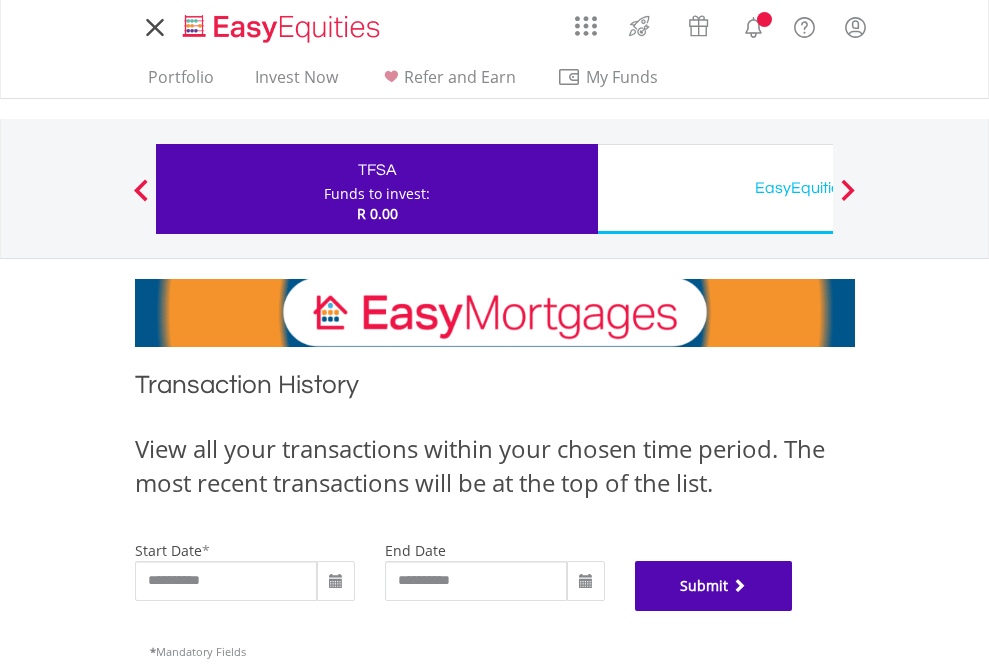 scroll, scrollTop: 811, scrollLeft: 0, axis: vertical 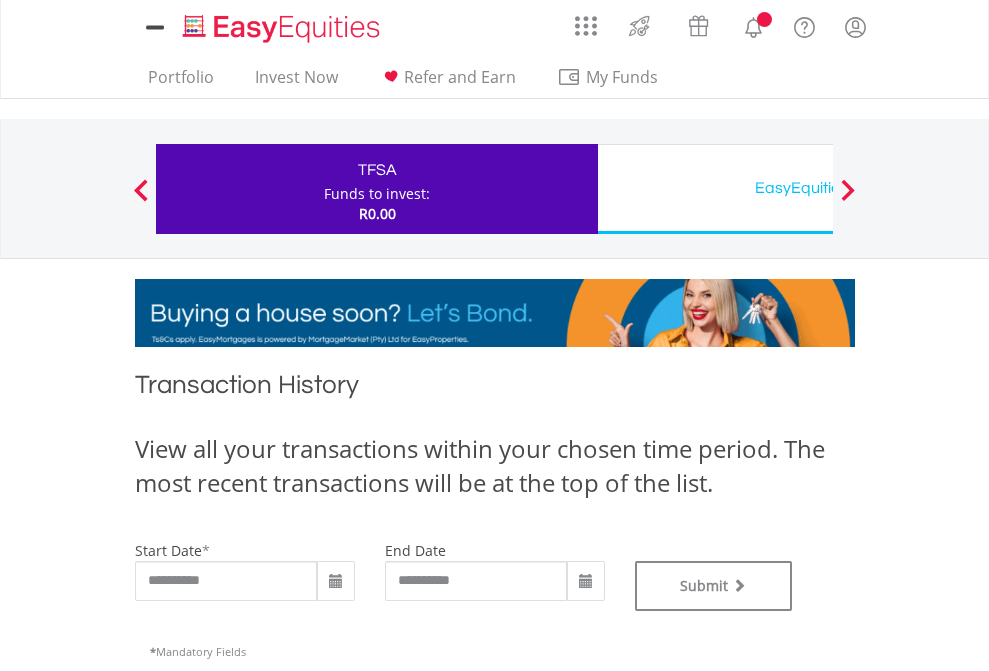 click on "EasyEquities USD" at bounding box center [818, 188] 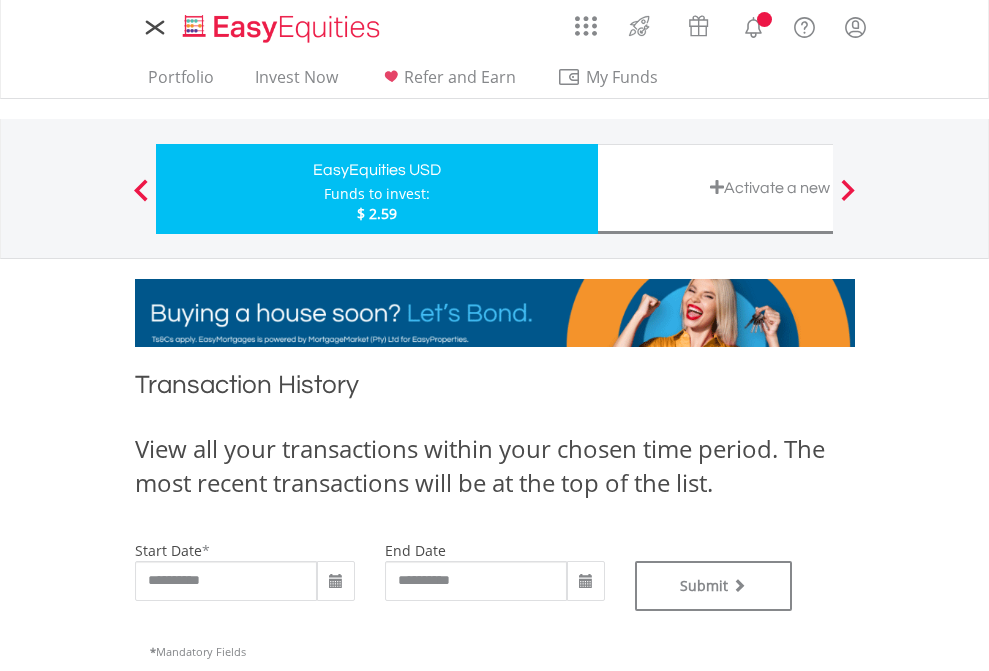 scroll, scrollTop: 0, scrollLeft: 0, axis: both 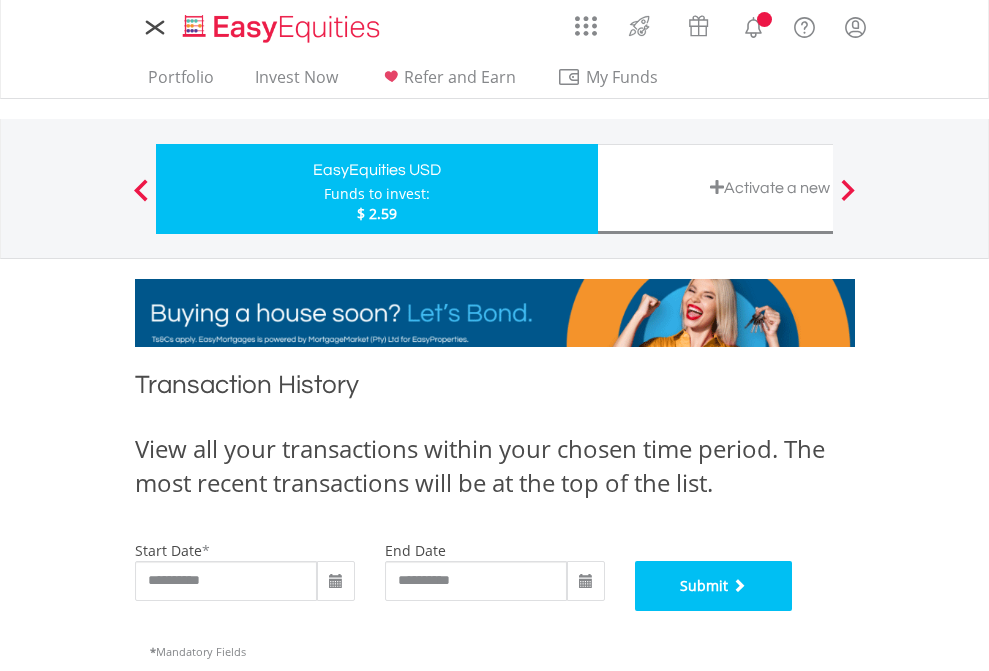 click on "Submit" at bounding box center (714, 586) 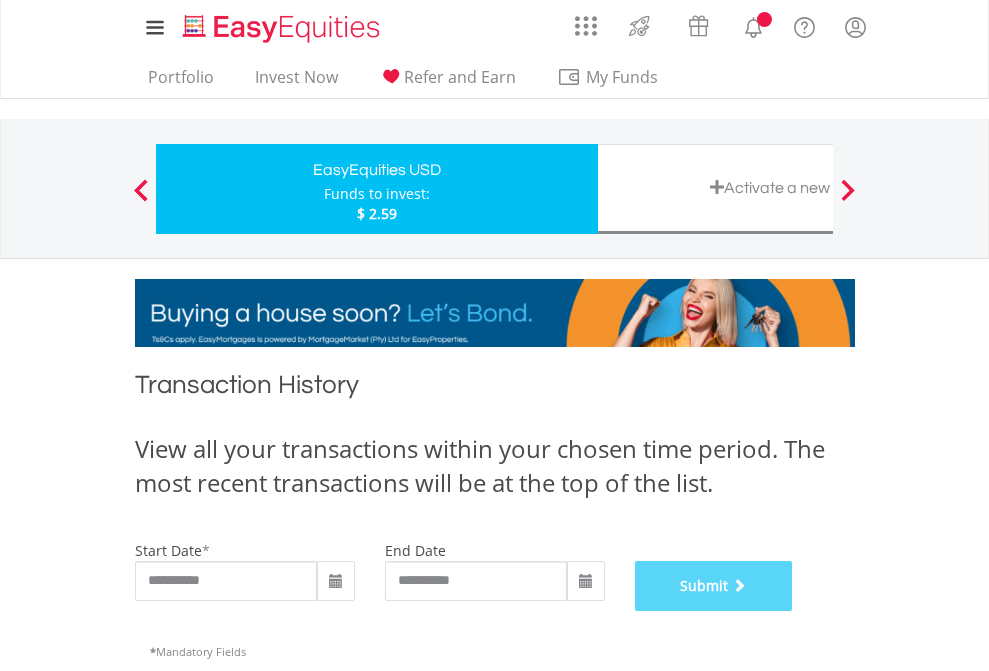 scroll, scrollTop: 811, scrollLeft: 0, axis: vertical 